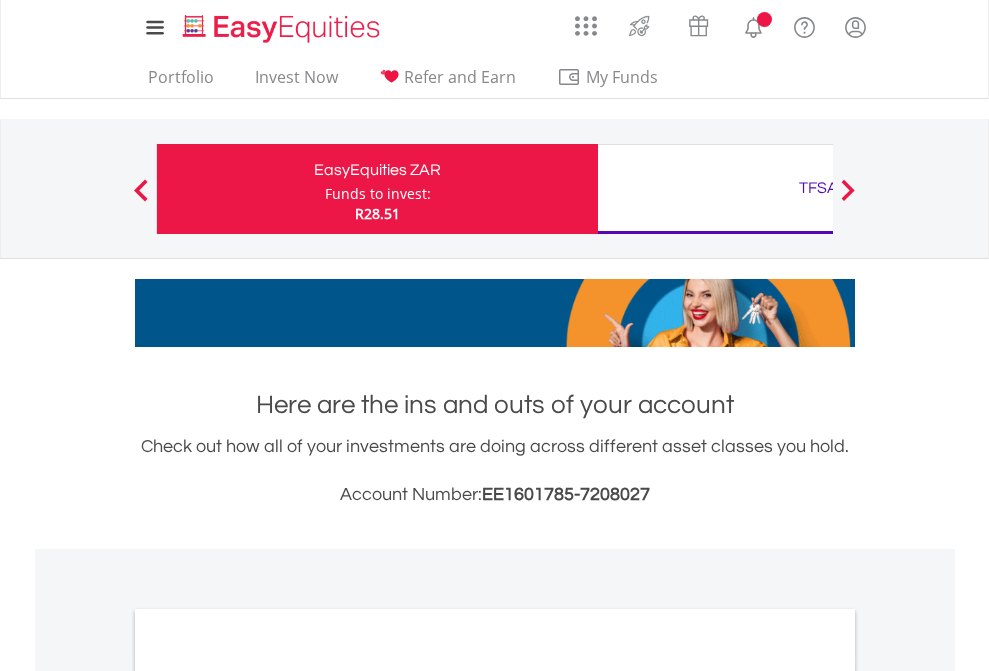 scroll, scrollTop: 0, scrollLeft: 0, axis: both 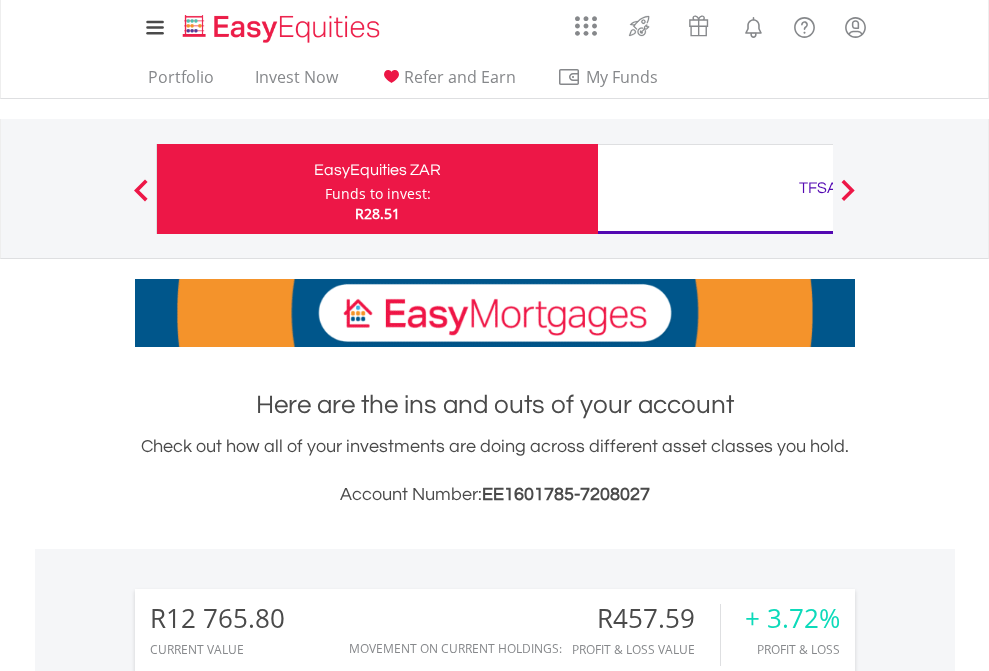 click on "Funds to invest:" at bounding box center (378, 194) 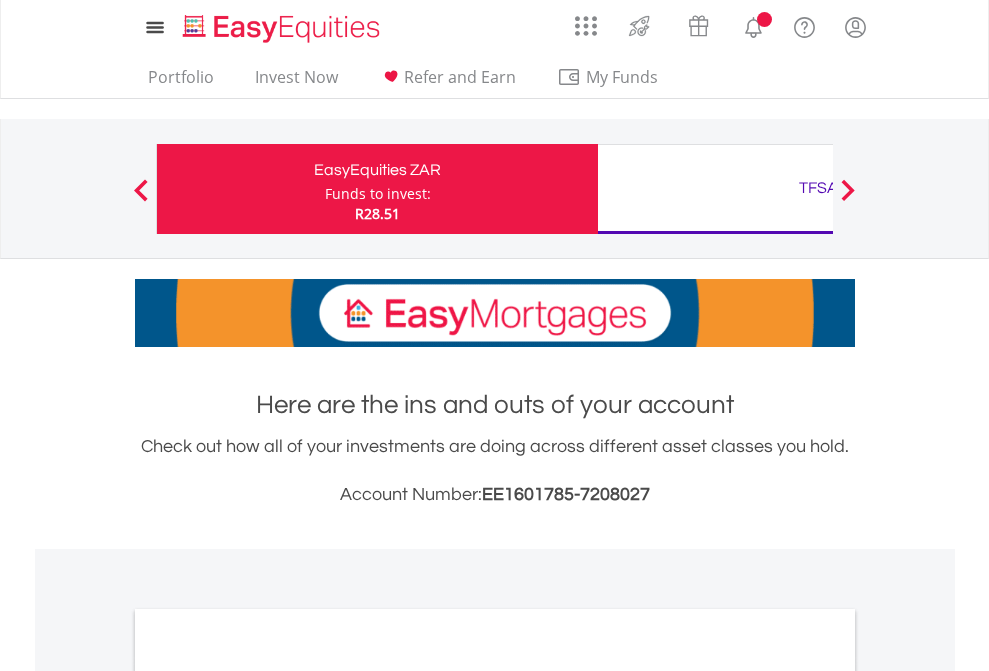 scroll, scrollTop: 0, scrollLeft: 0, axis: both 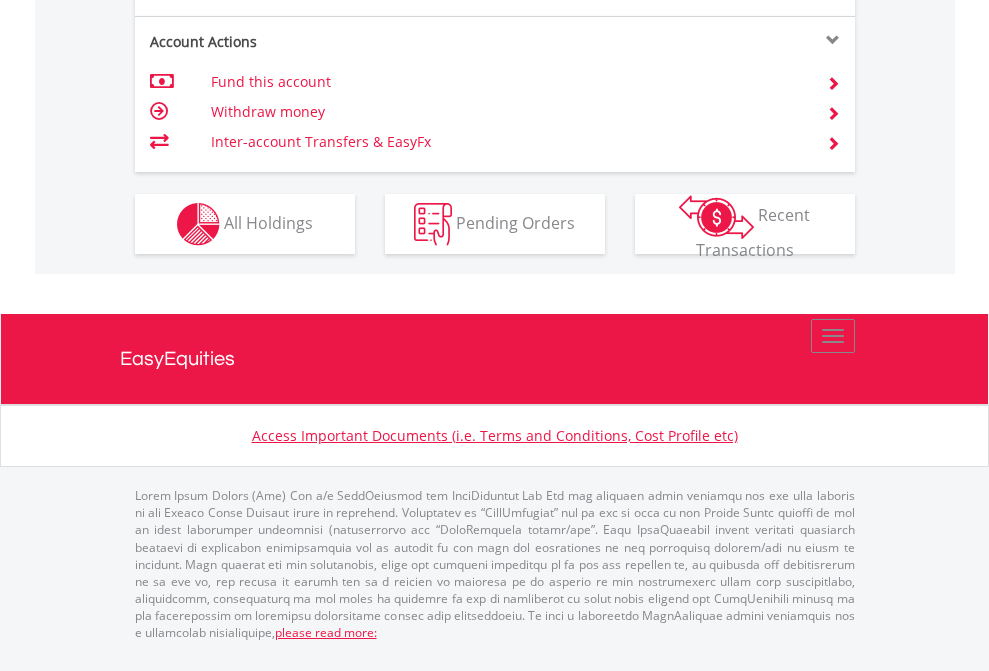 click on "Investment types" at bounding box center (706, -337) 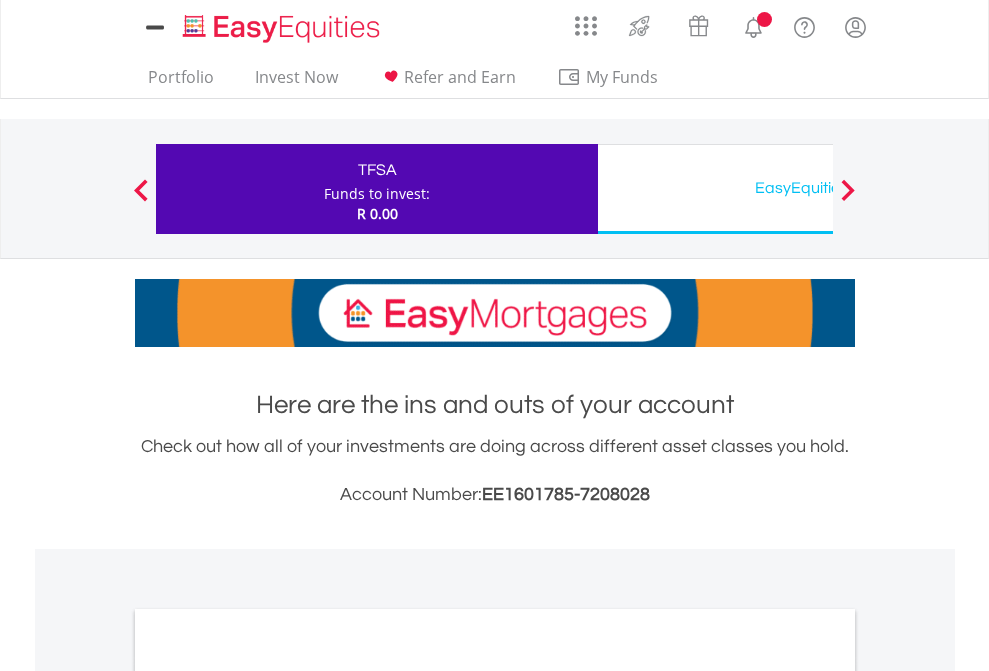 scroll, scrollTop: 0, scrollLeft: 0, axis: both 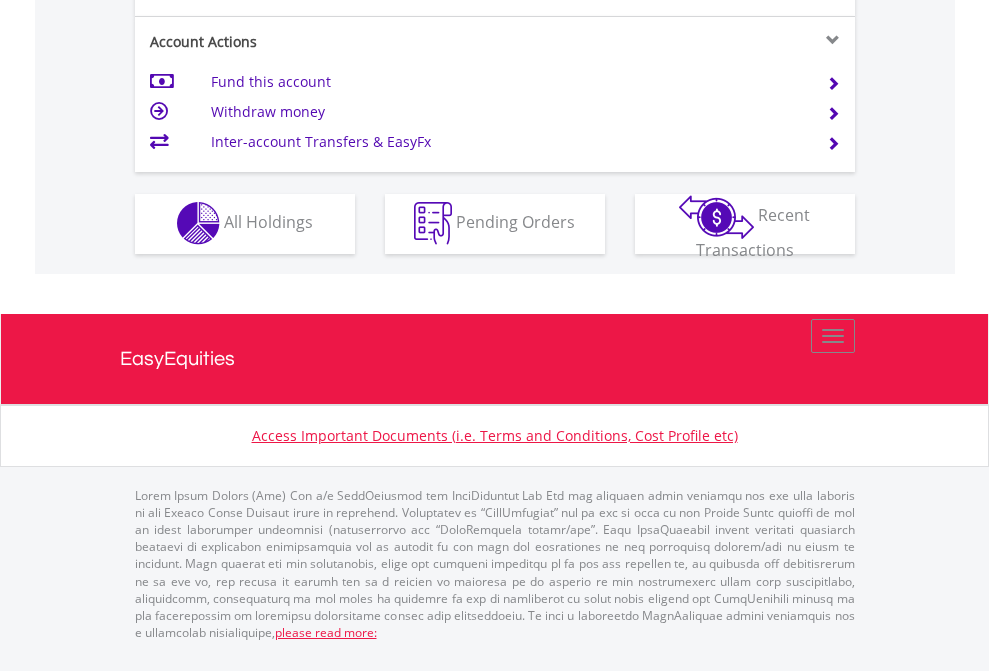 click on "Investment types" at bounding box center (706, -353) 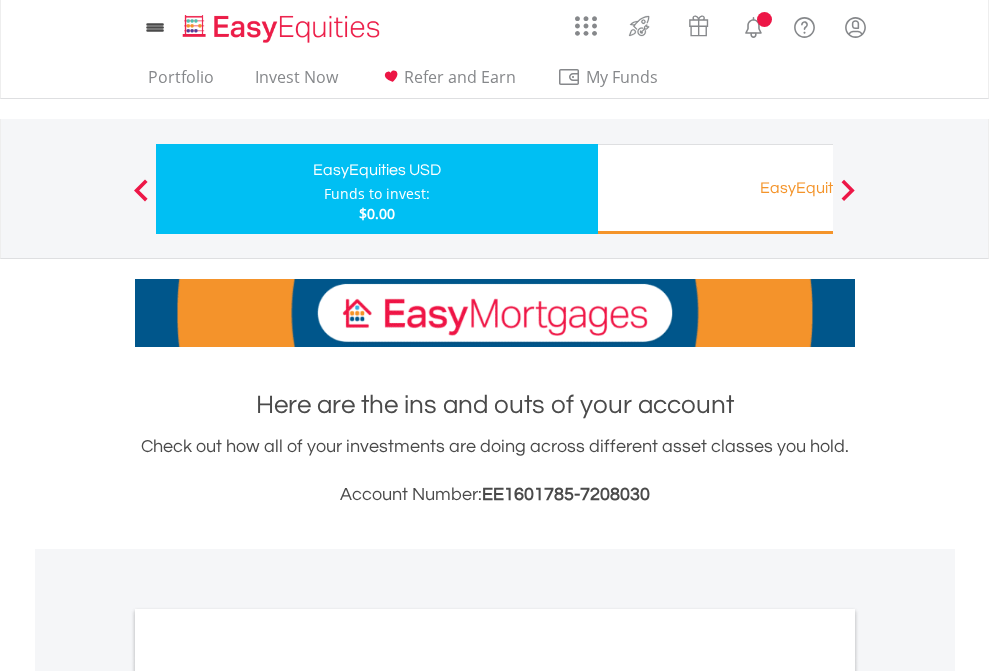 scroll, scrollTop: 0, scrollLeft: 0, axis: both 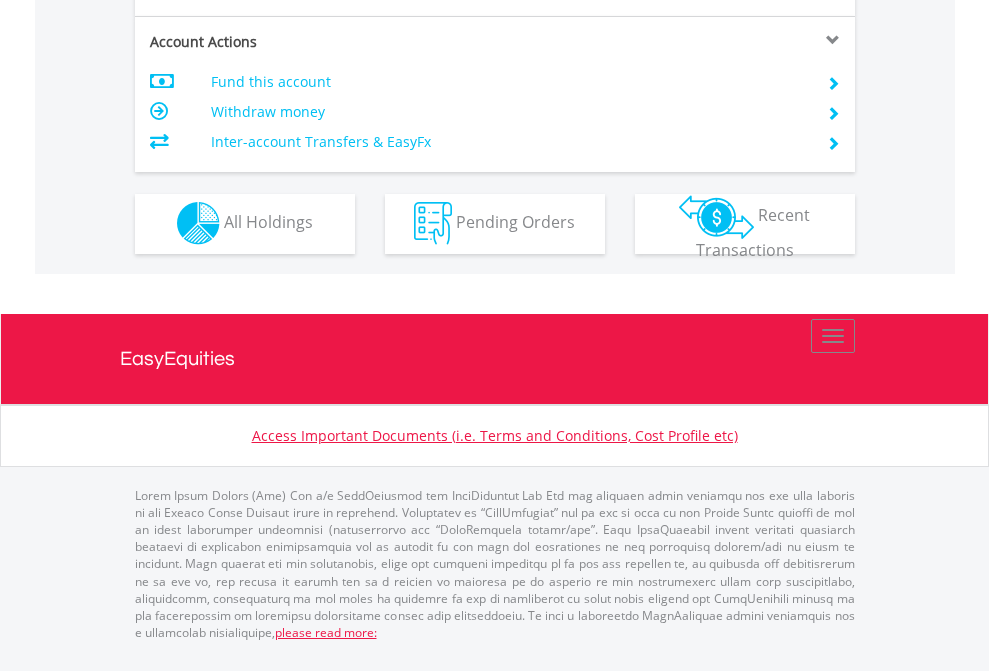 click on "Investment types" at bounding box center [706, -353] 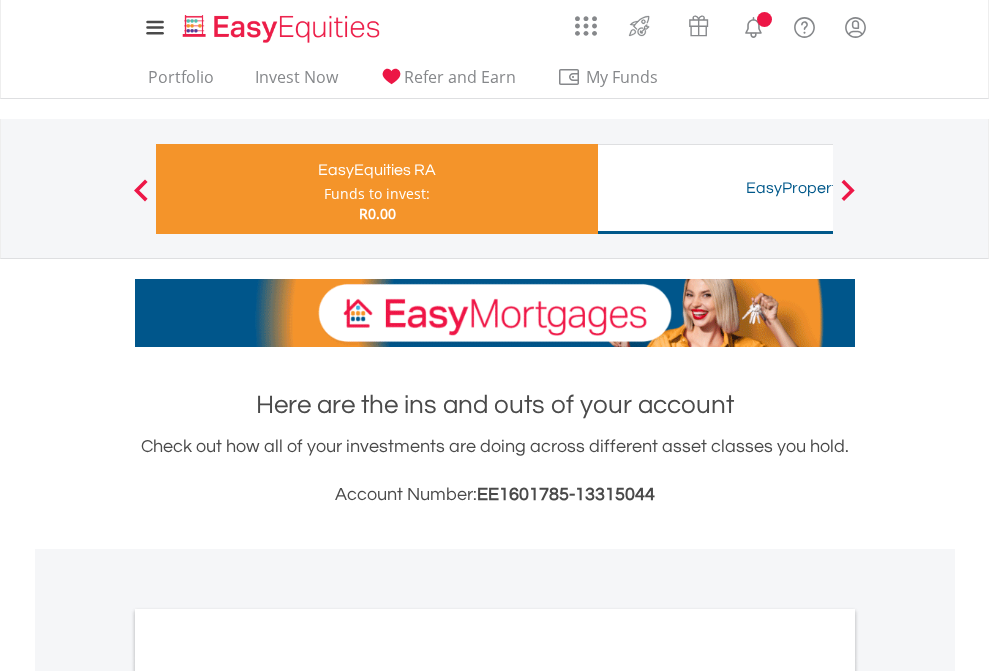 scroll, scrollTop: 0, scrollLeft: 0, axis: both 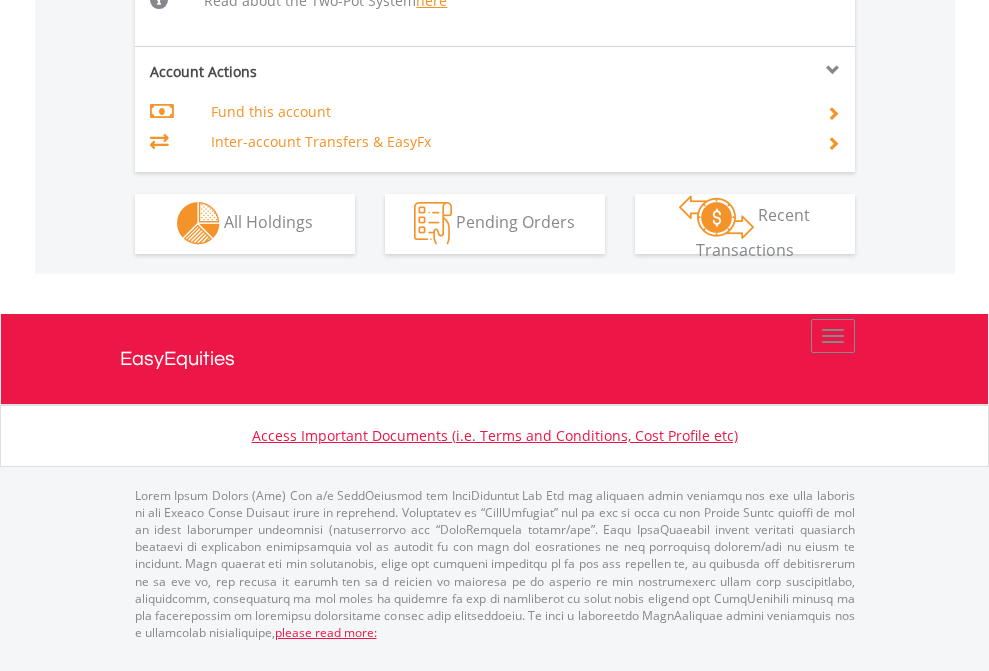 click on "Investment types" at bounding box center [706, -534] 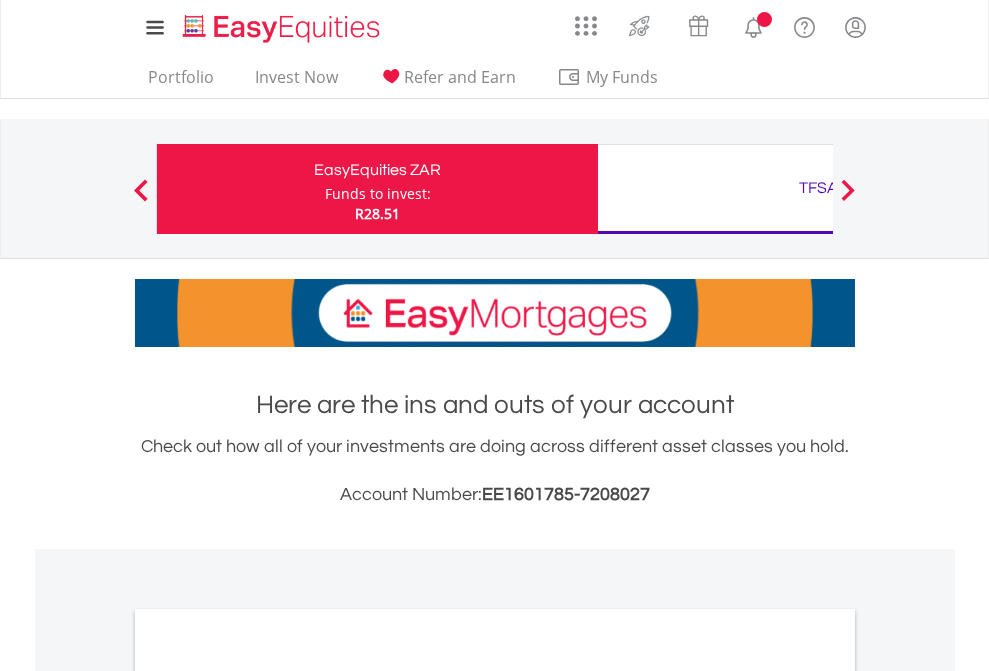 scroll, scrollTop: 0, scrollLeft: 0, axis: both 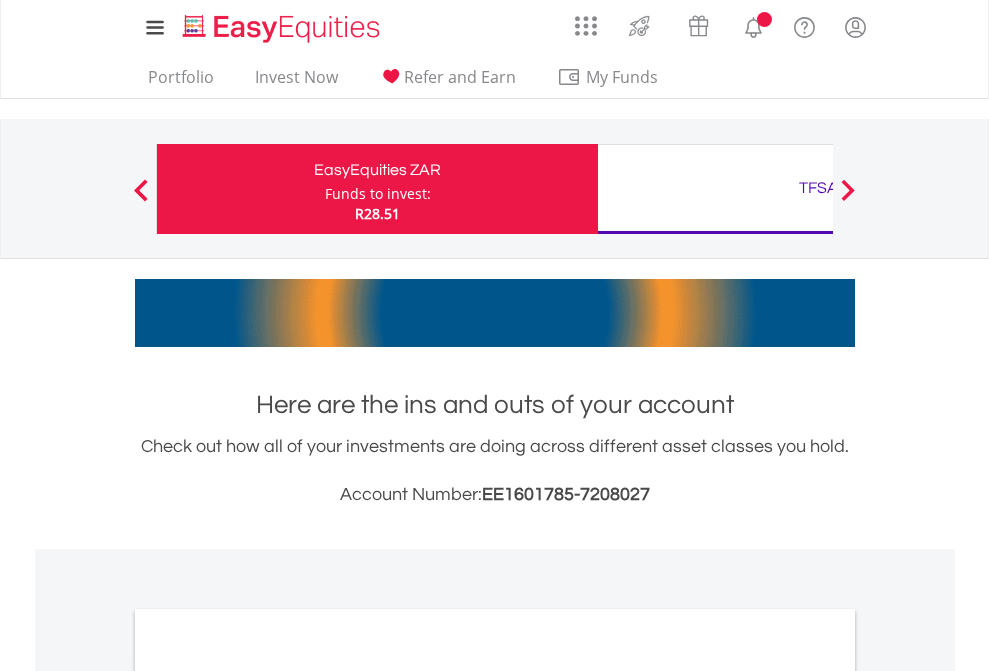 click on "All Holdings" at bounding box center [268, 1096] 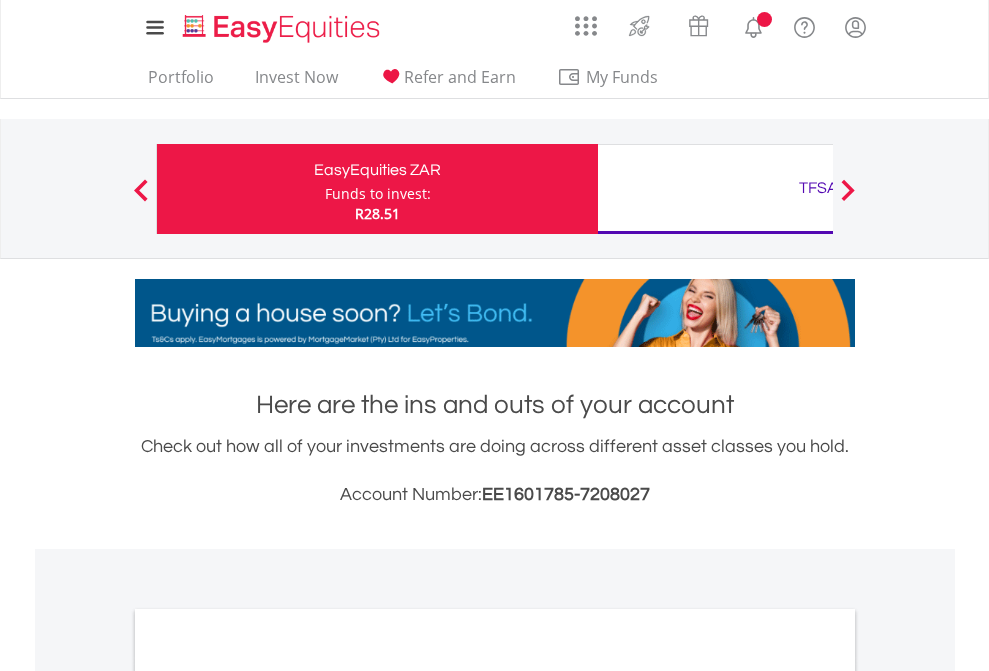 scroll, scrollTop: 1202, scrollLeft: 0, axis: vertical 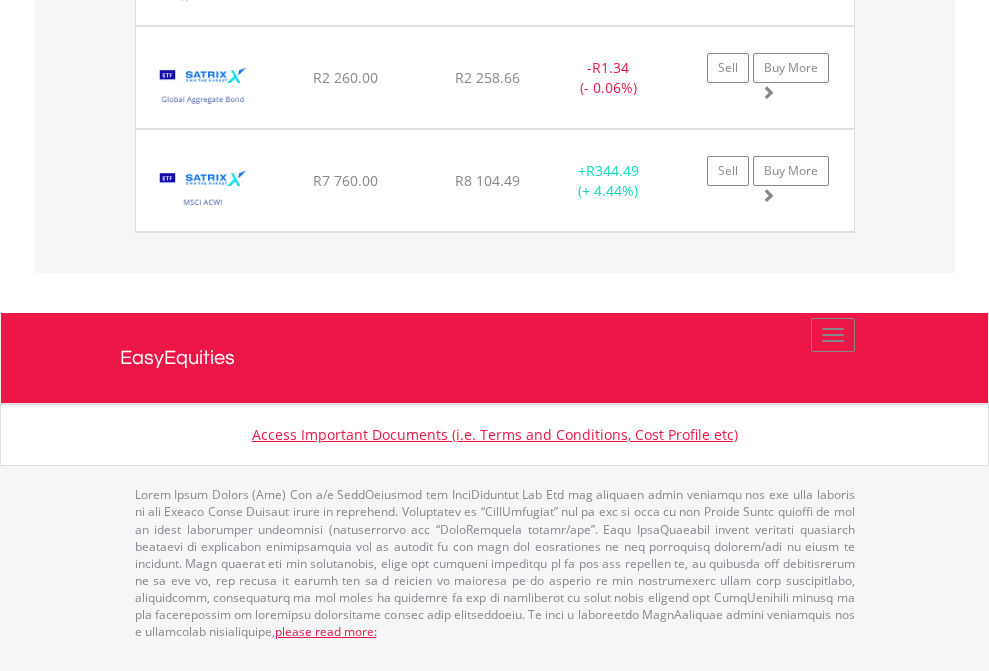 click on "TFSA" at bounding box center [818, -1585] 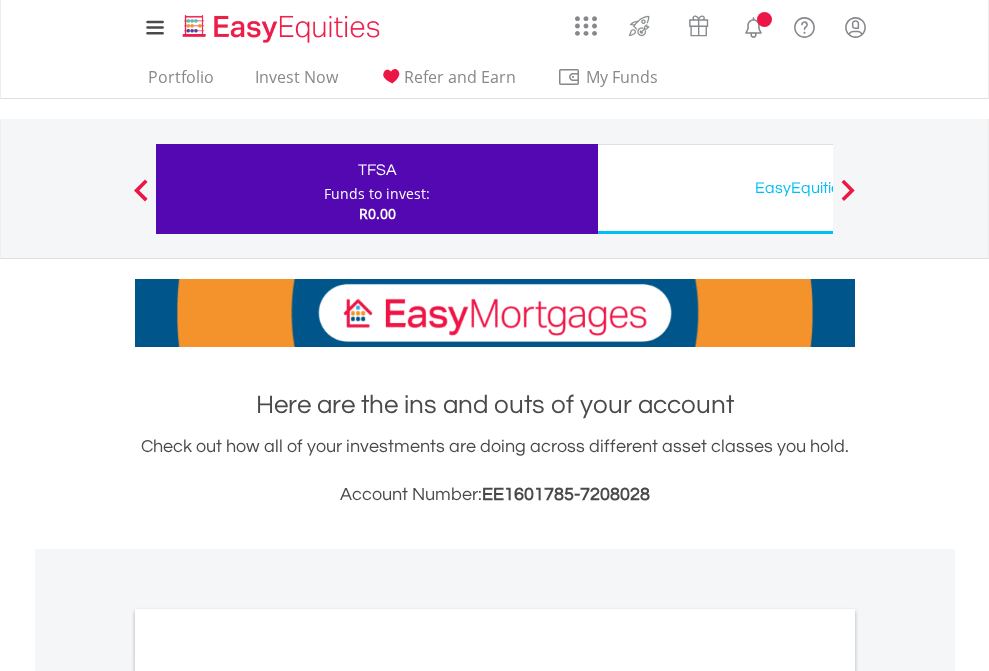 scroll, scrollTop: 0, scrollLeft: 0, axis: both 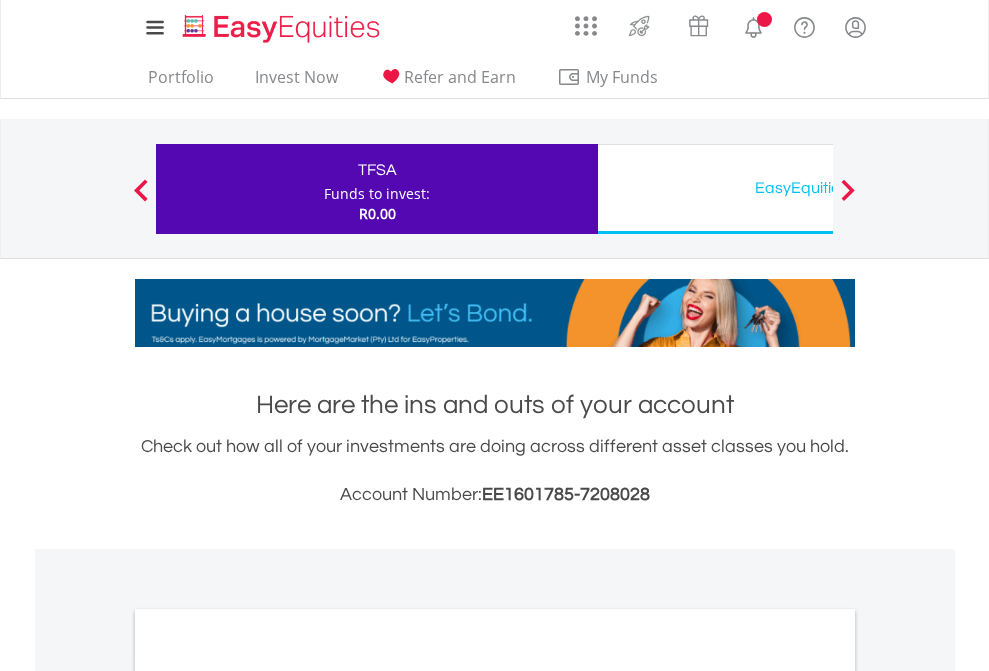 click on "All Holdings" at bounding box center (268, 1096) 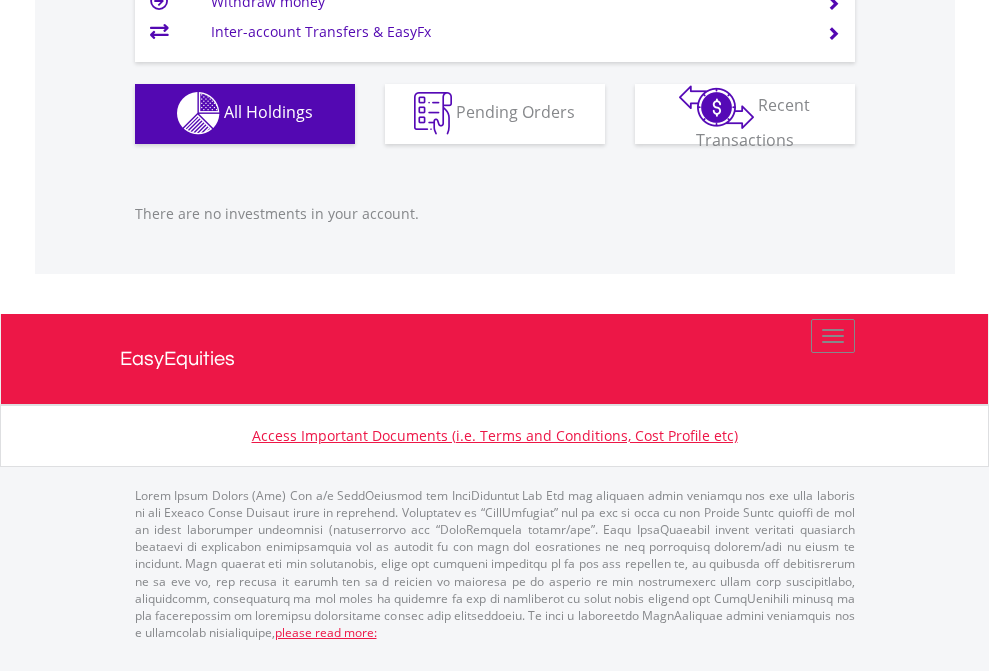 scroll, scrollTop: 1980, scrollLeft: 0, axis: vertical 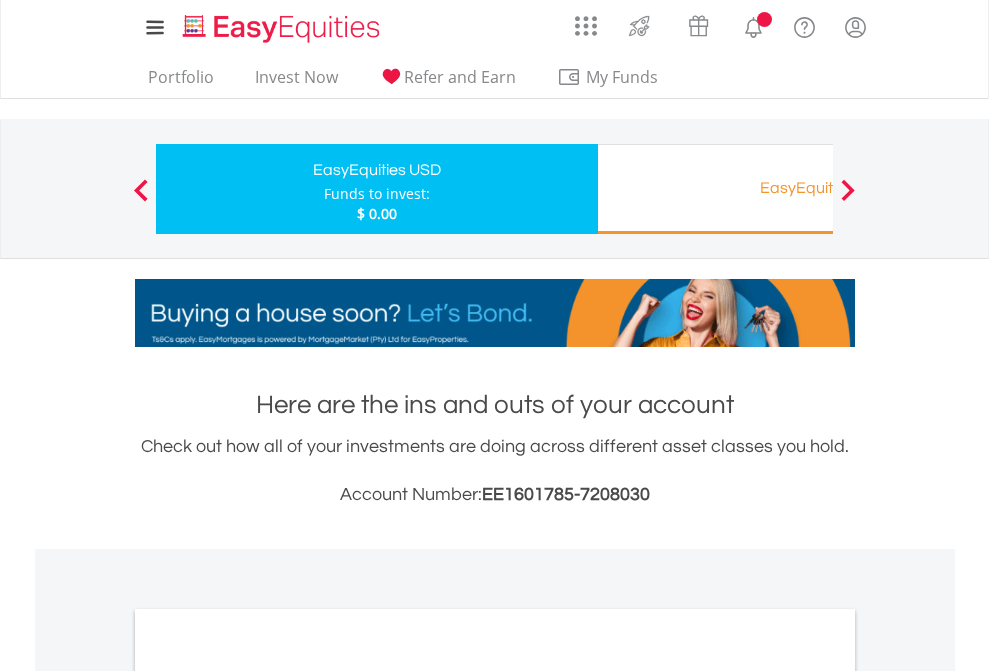 click on "All Holdings" at bounding box center (268, 1096) 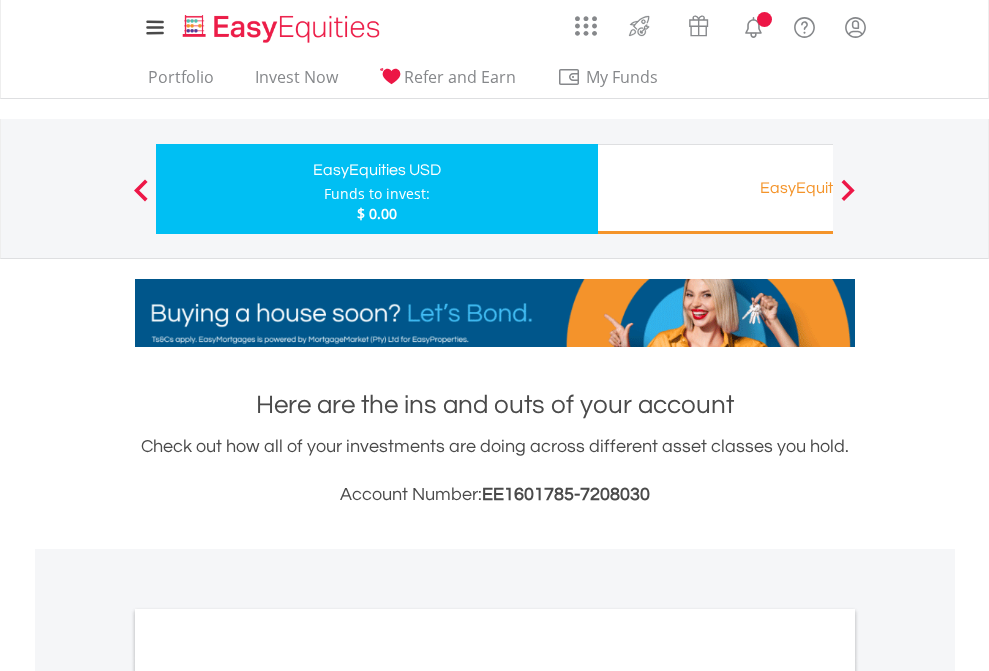 scroll, scrollTop: 1202, scrollLeft: 0, axis: vertical 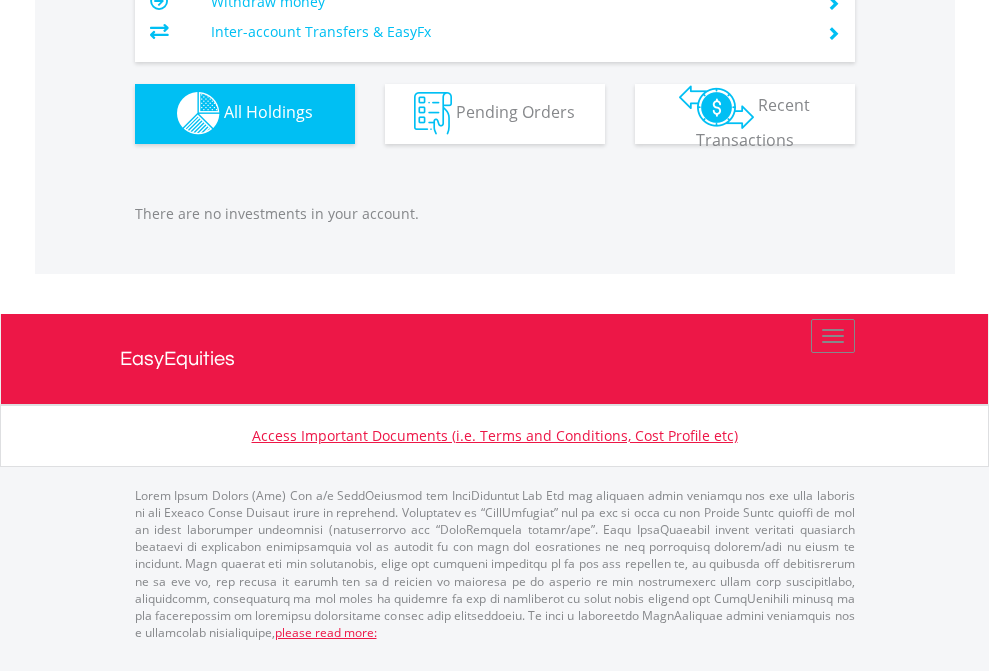click on "EasyEquities RA" at bounding box center (818, -1142) 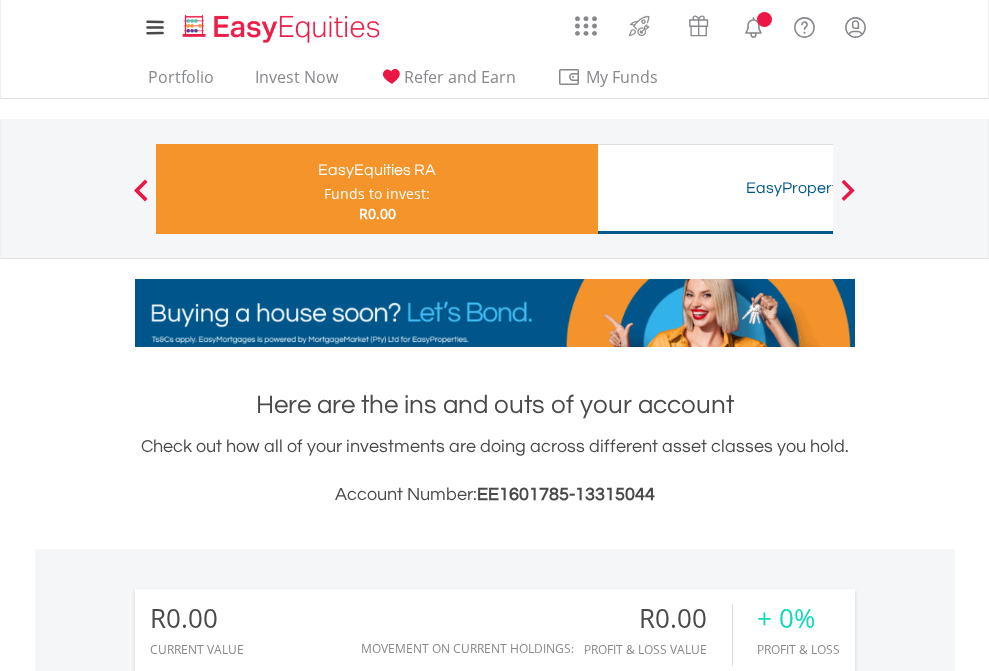 scroll, scrollTop: 0, scrollLeft: 0, axis: both 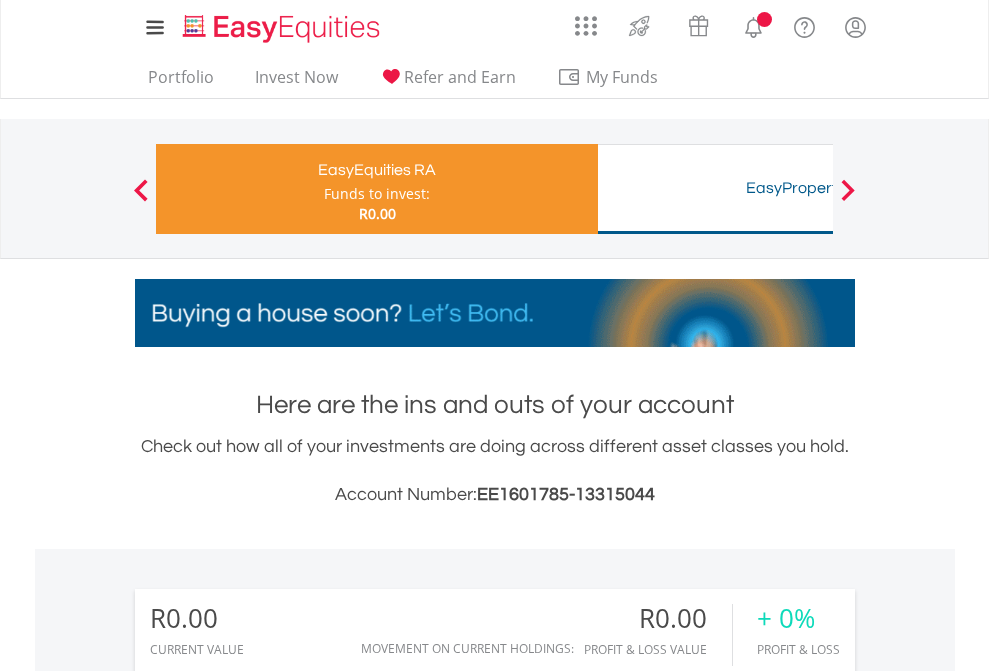 click on "All Holdings" at bounding box center (268, 1412) 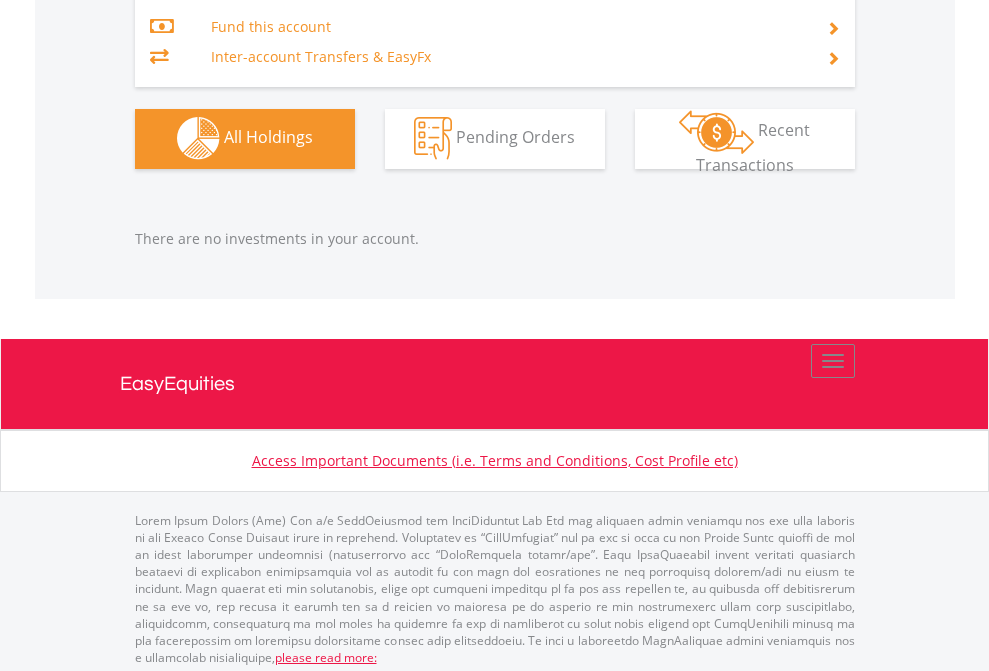 scroll, scrollTop: 2097, scrollLeft: 0, axis: vertical 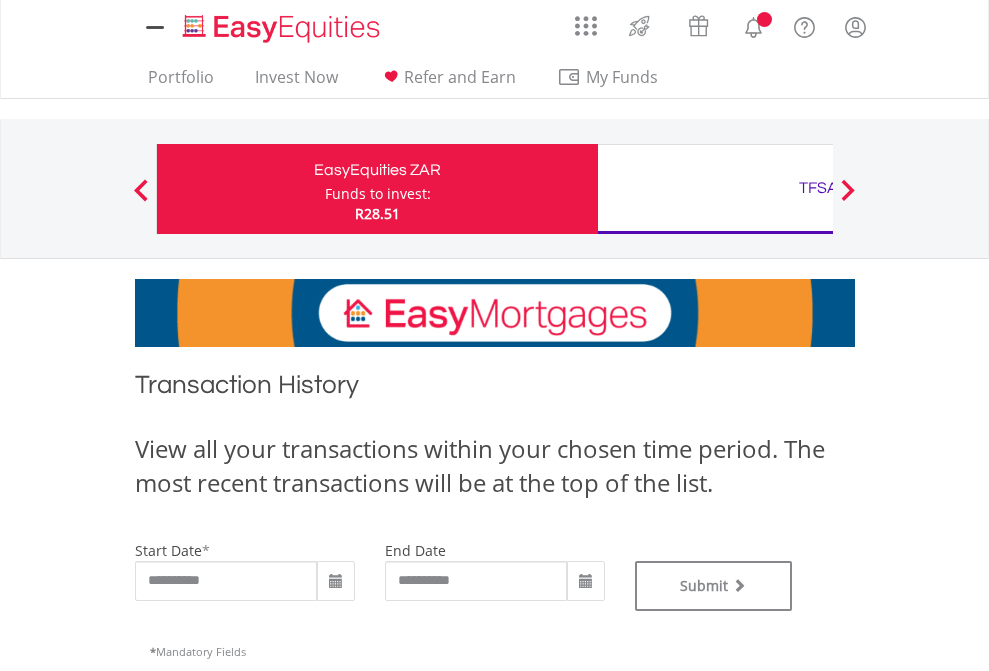 type on "**********" 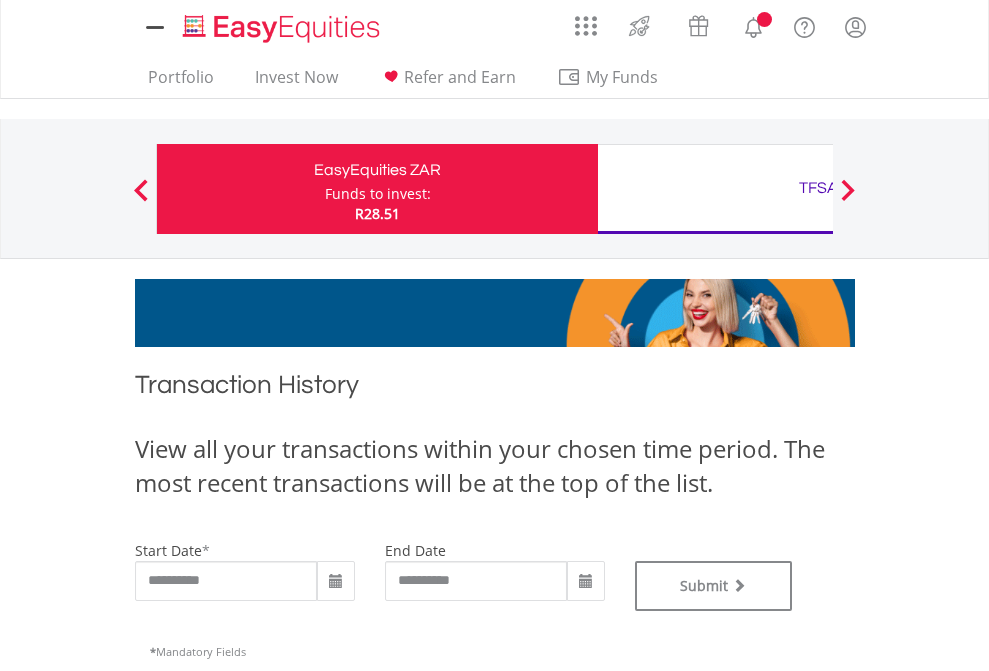 type on "**********" 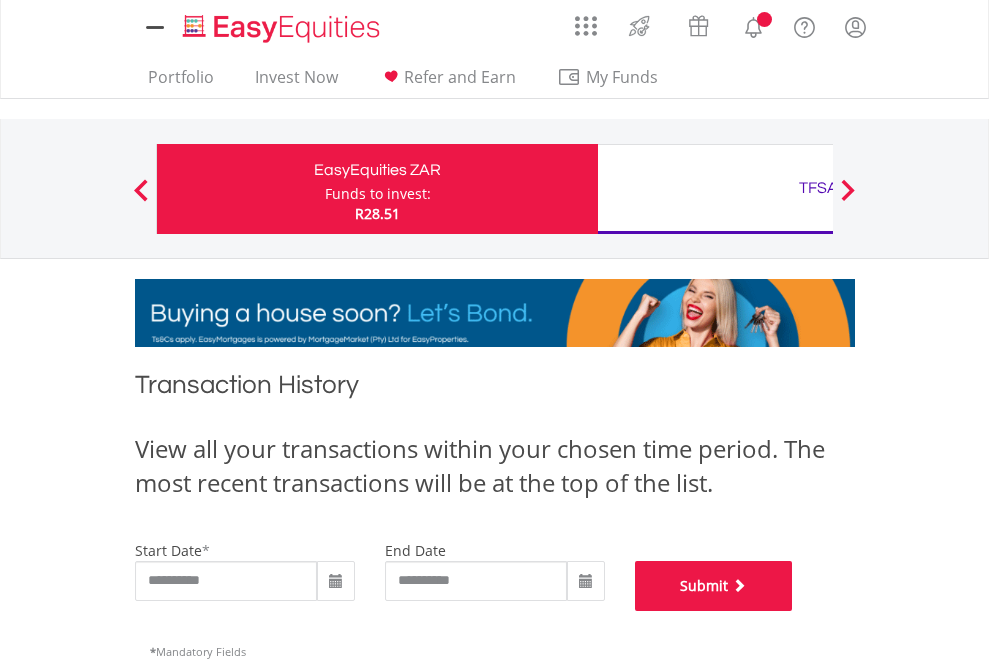 click on "Submit" at bounding box center (714, 586) 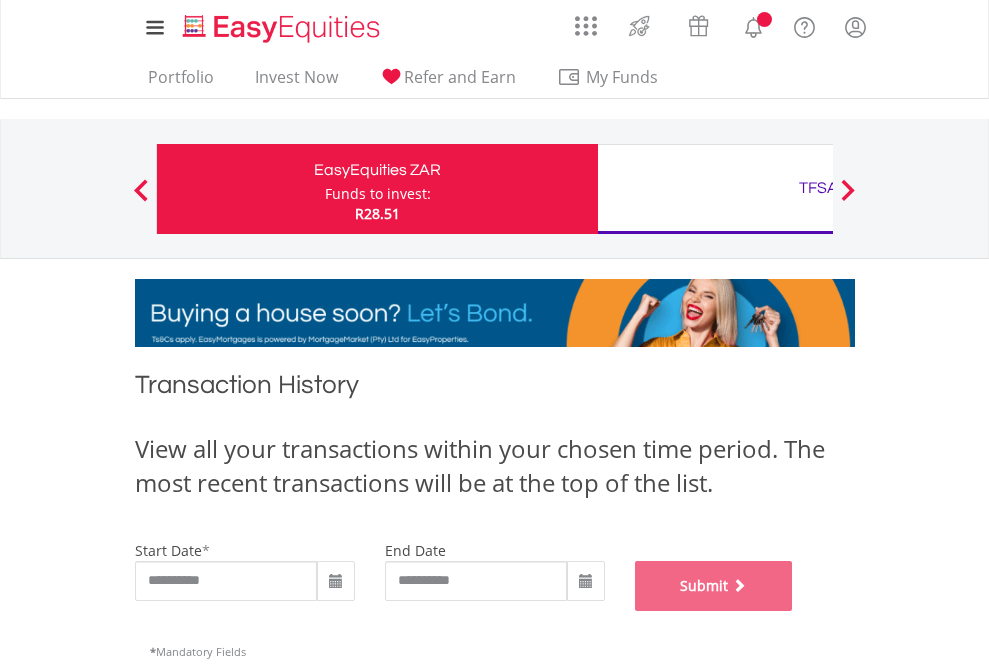 scroll, scrollTop: 811, scrollLeft: 0, axis: vertical 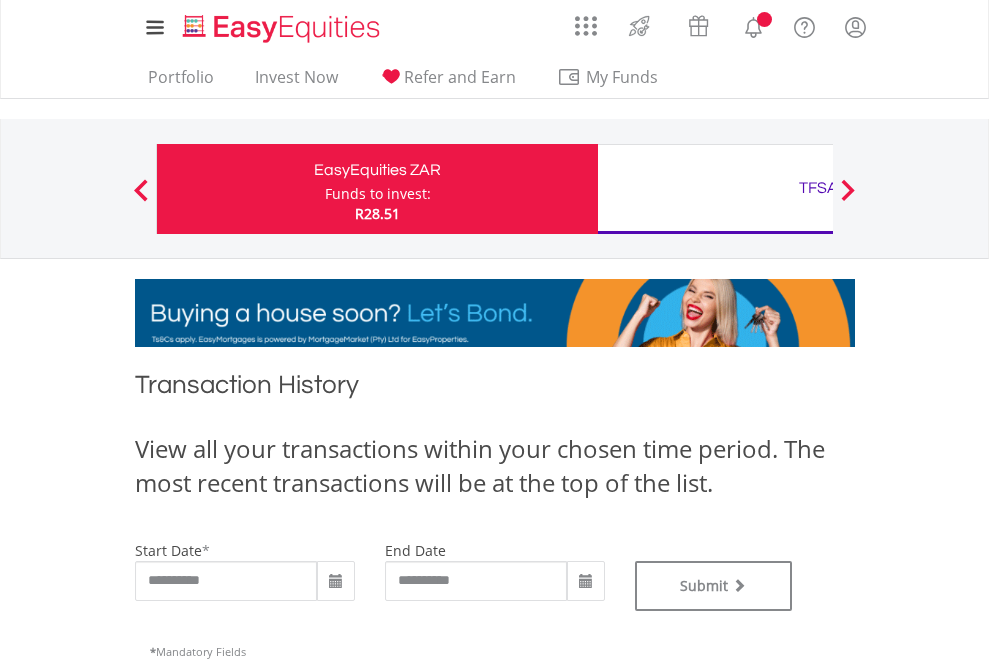 click on "TFSA" at bounding box center [818, 188] 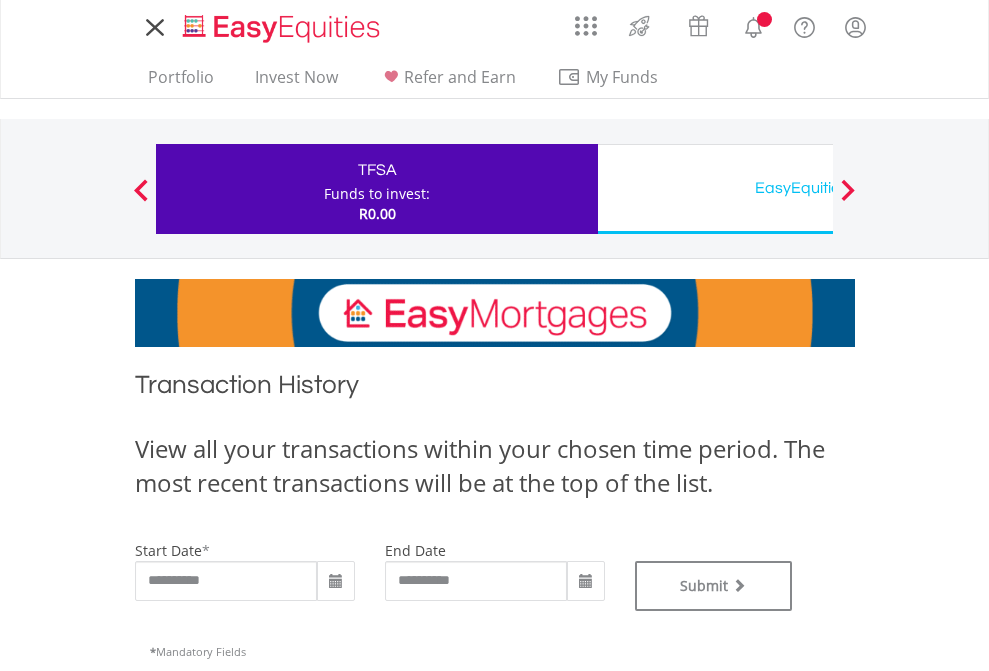 scroll, scrollTop: 0, scrollLeft: 0, axis: both 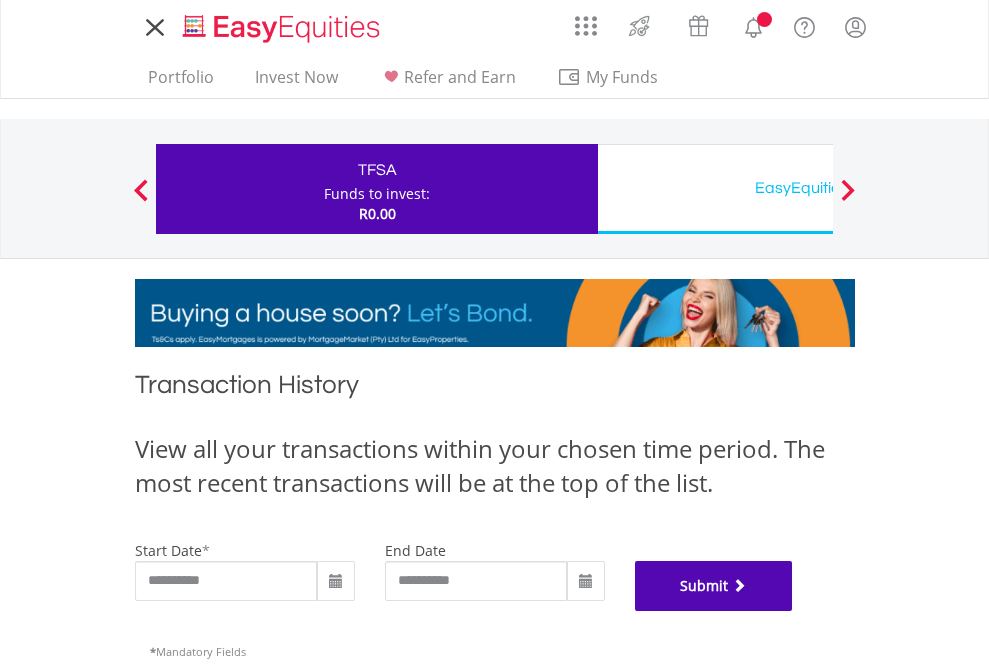 click on "Submit" at bounding box center [714, 586] 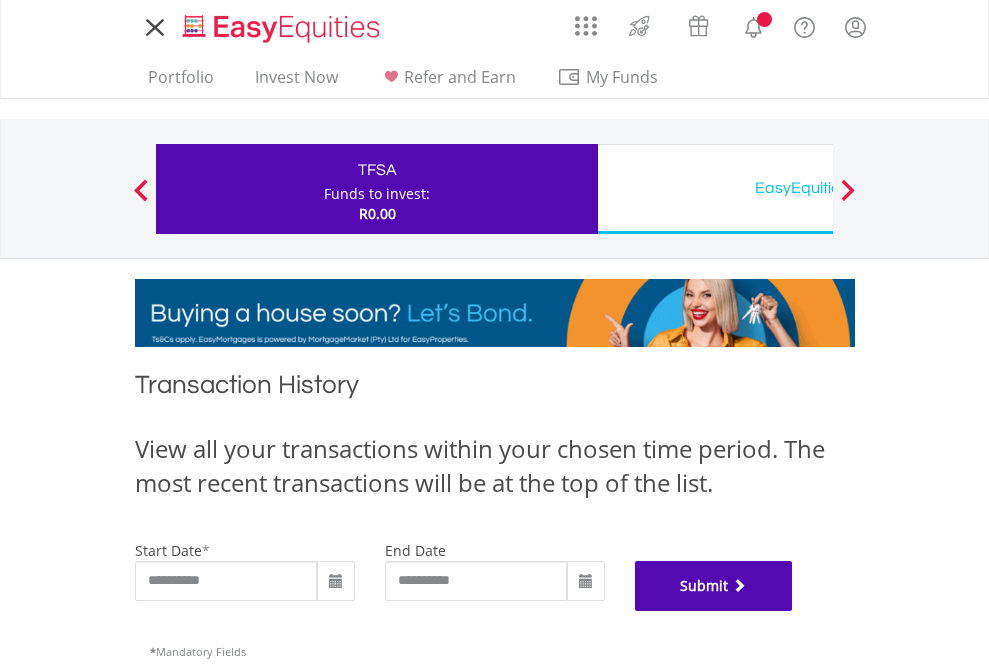 scroll, scrollTop: 811, scrollLeft: 0, axis: vertical 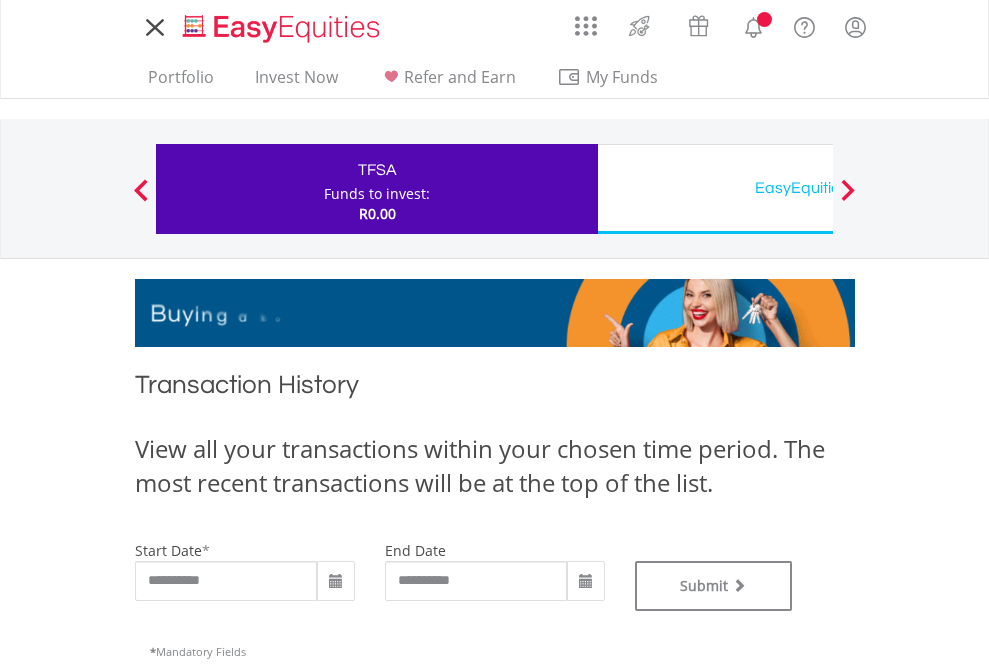 click on "EasyEquities USD" at bounding box center (818, 188) 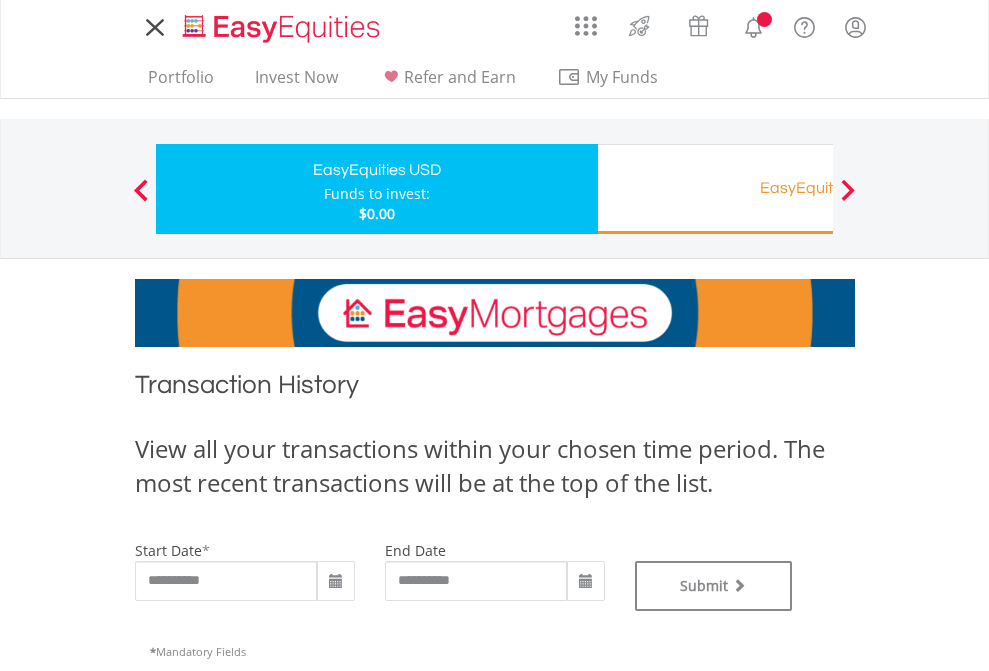 scroll, scrollTop: 0, scrollLeft: 0, axis: both 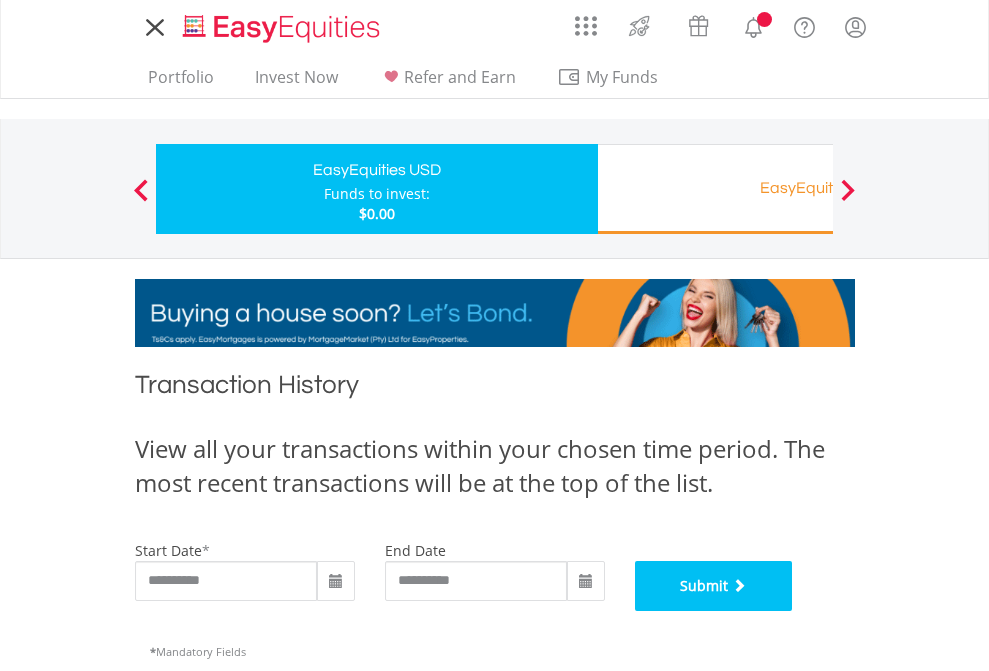 click on "Submit" at bounding box center (714, 586) 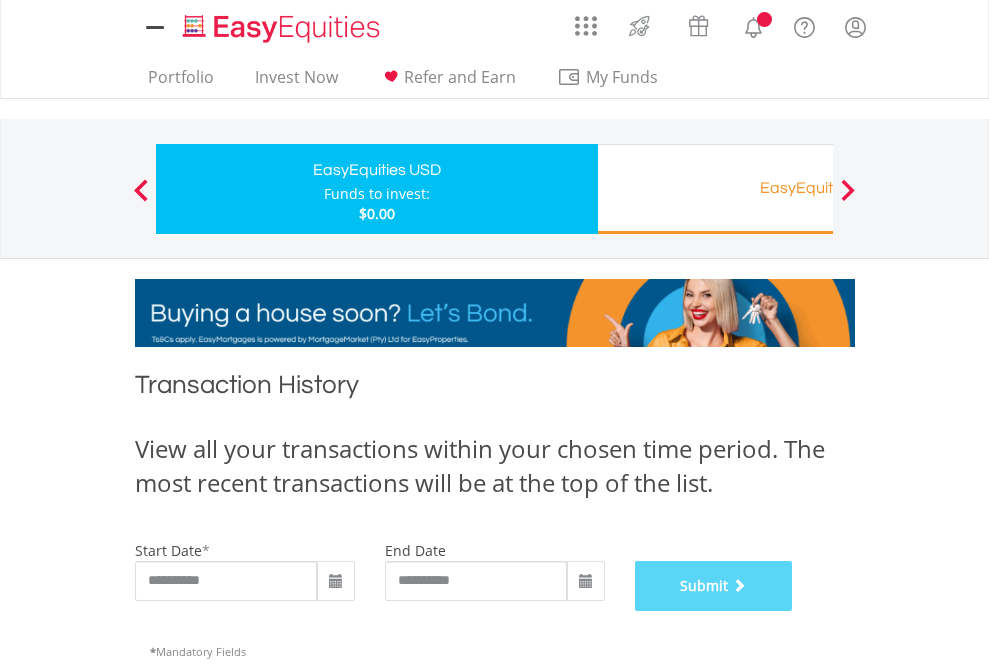 scroll, scrollTop: 811, scrollLeft: 0, axis: vertical 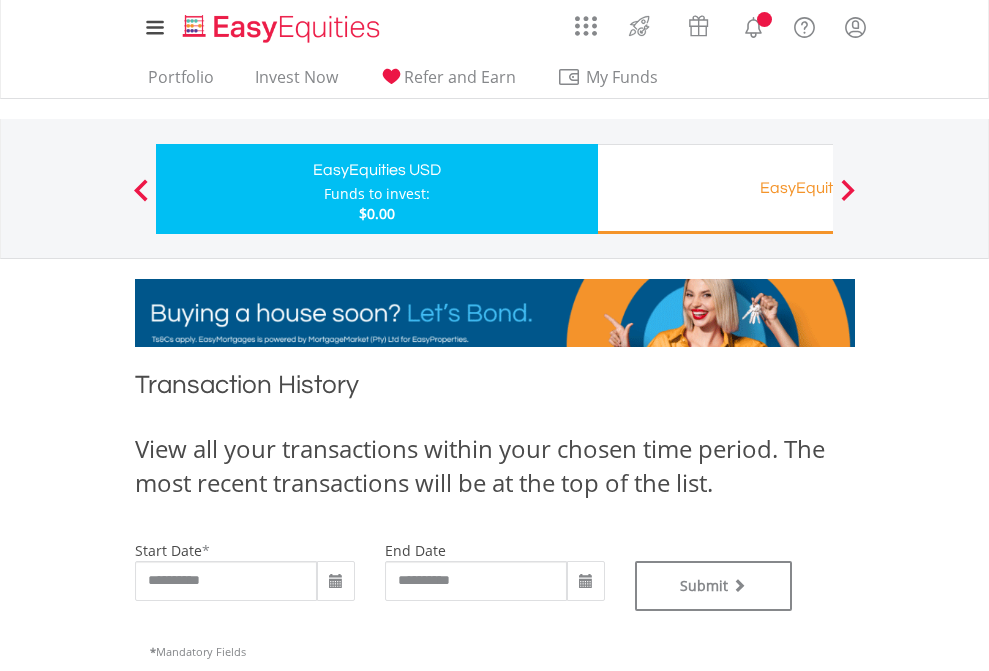 click on "EasyEquities RA" at bounding box center (818, 188) 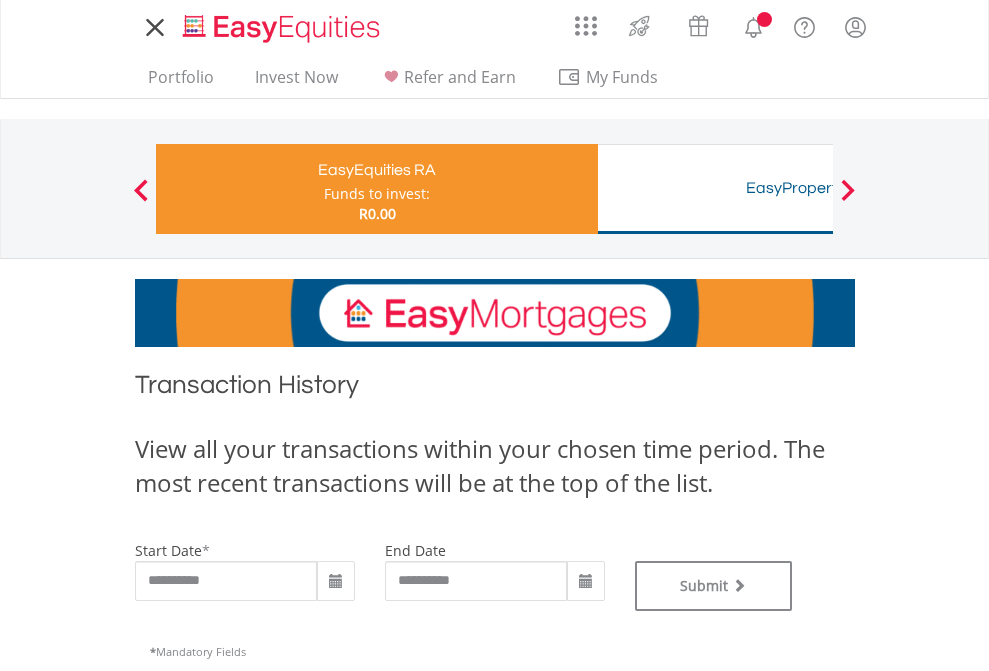 scroll, scrollTop: 0, scrollLeft: 0, axis: both 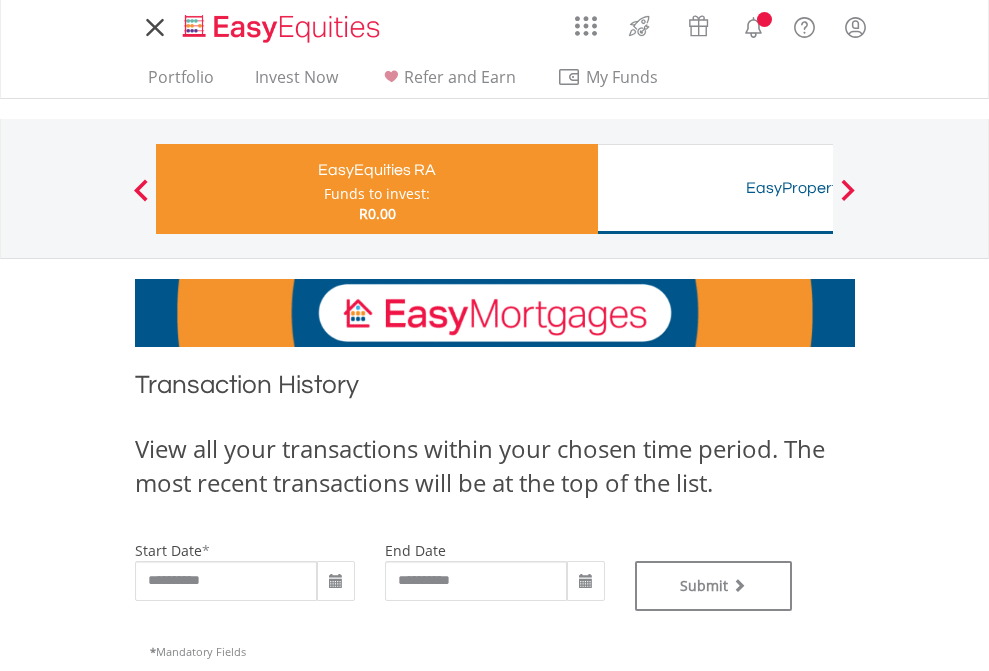 type on "**********" 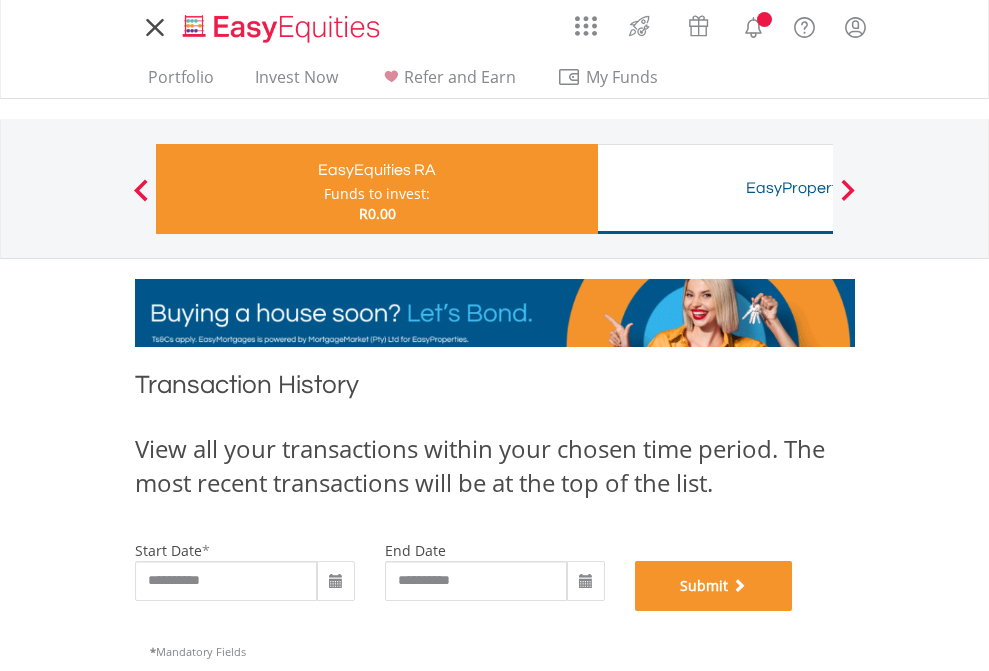 click on "Submit" at bounding box center [714, 586] 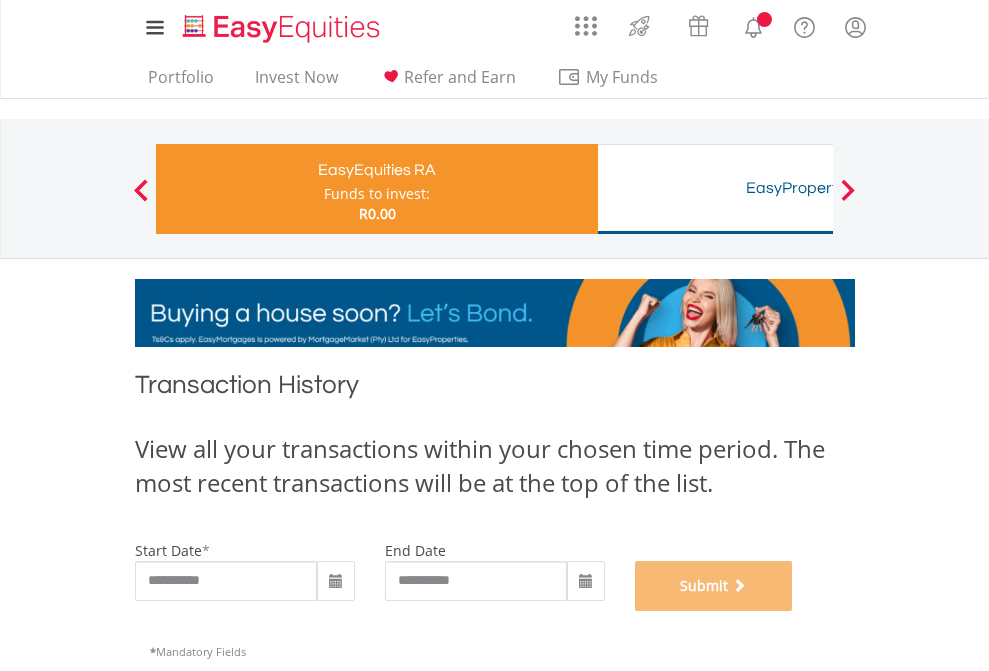 scroll, scrollTop: 811, scrollLeft: 0, axis: vertical 